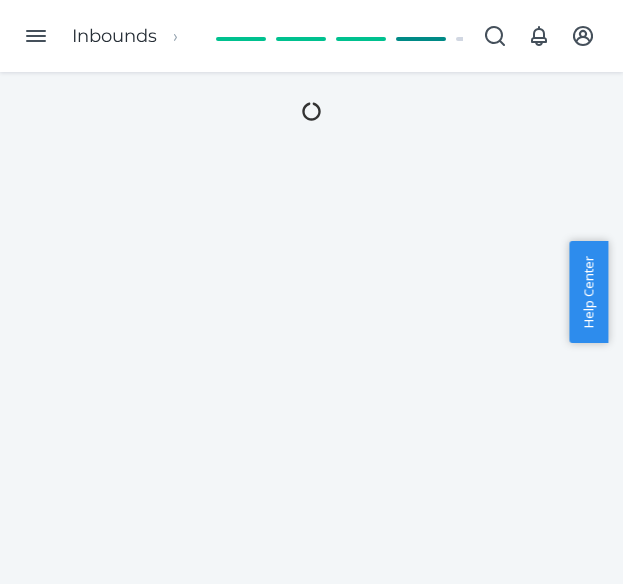 scroll, scrollTop: 0, scrollLeft: 0, axis: both 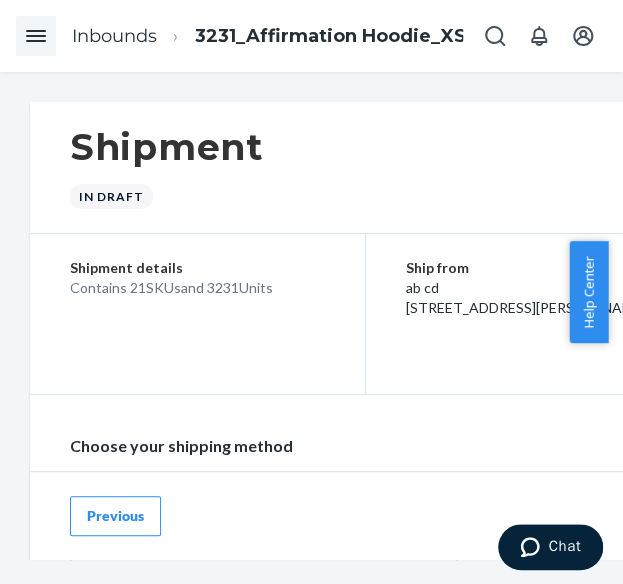 click 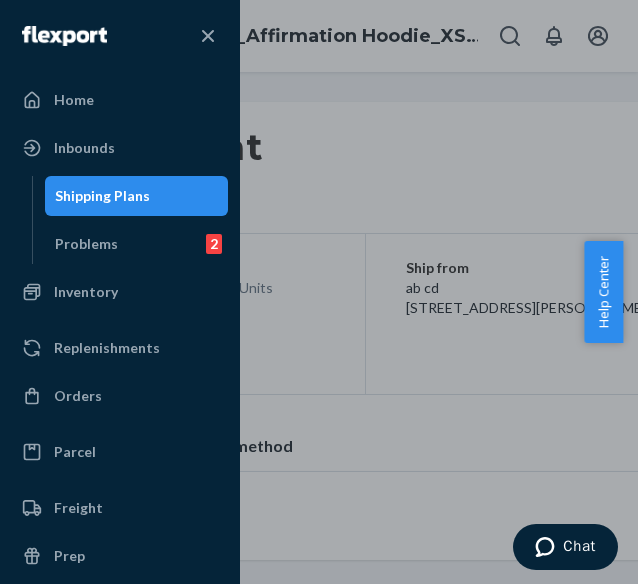 click on "Shipping Plans" at bounding box center [102, 196] 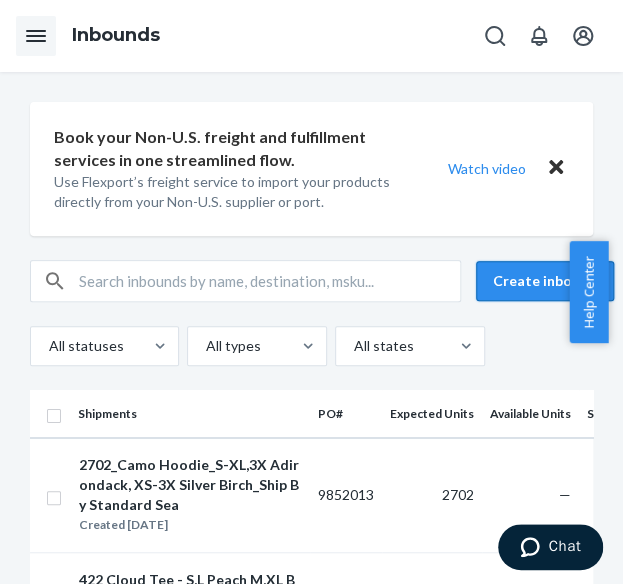 click on "Create inbound" at bounding box center [545, 281] 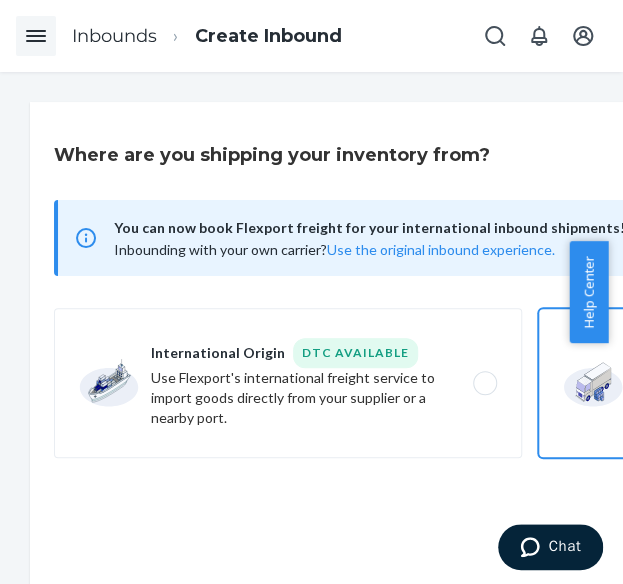 click on "Domestic Origin Use Flexport’s extensive US trucking network or your own carrier to inbound your products from any location, or ship parcel from anywhere in the world" at bounding box center [772, 383] 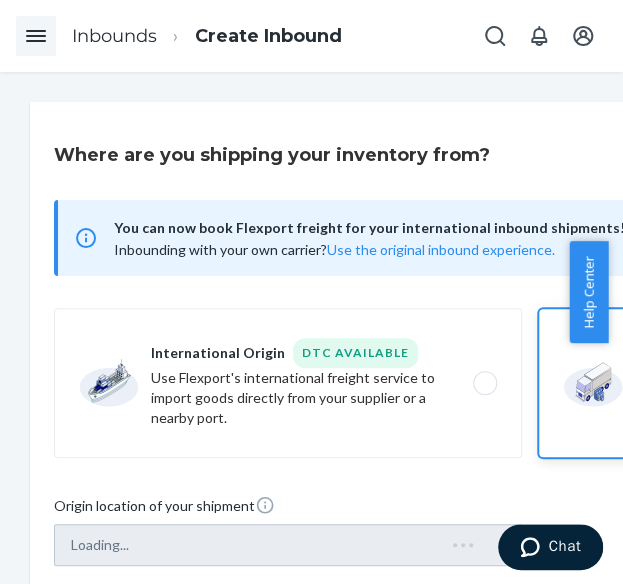 scroll, scrollTop: 304, scrollLeft: 54, axis: both 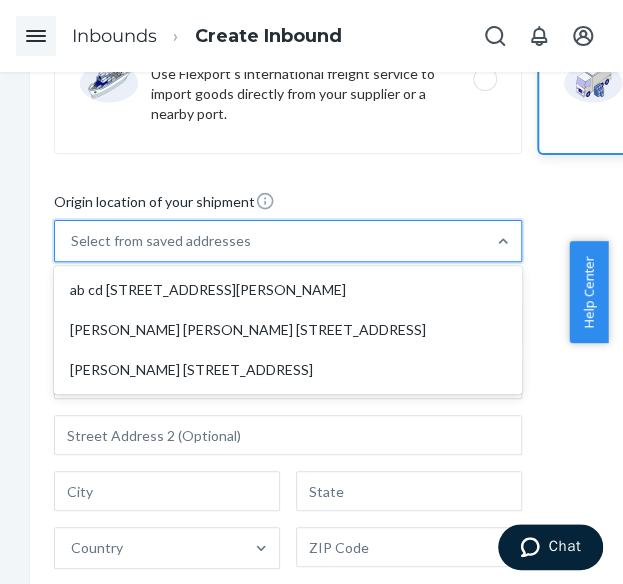 click on "Select from saved addresses" at bounding box center (270, 241) 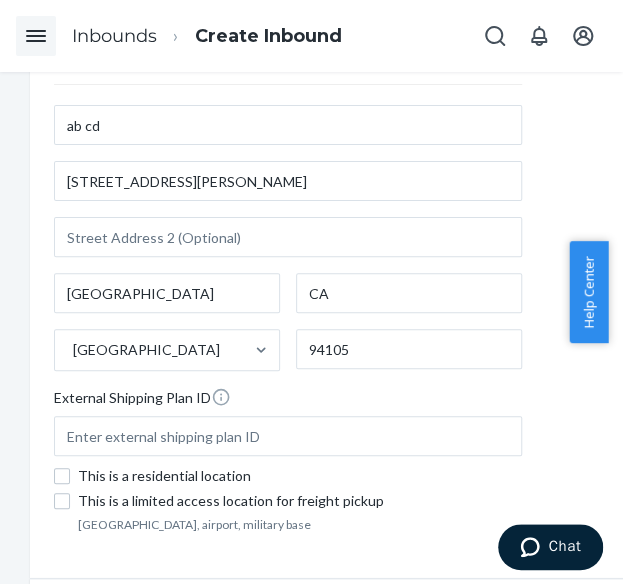 scroll, scrollTop: 597, scrollLeft: 0, axis: vertical 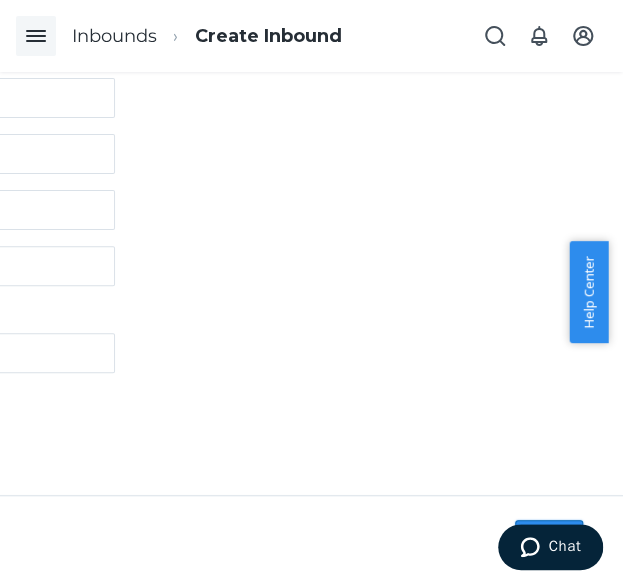 click on "Next" at bounding box center [549, 540] 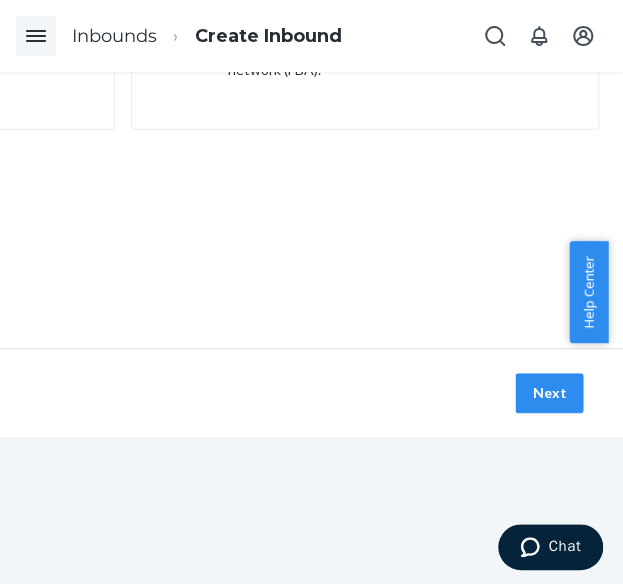 scroll, scrollTop: 0, scrollLeft: 0, axis: both 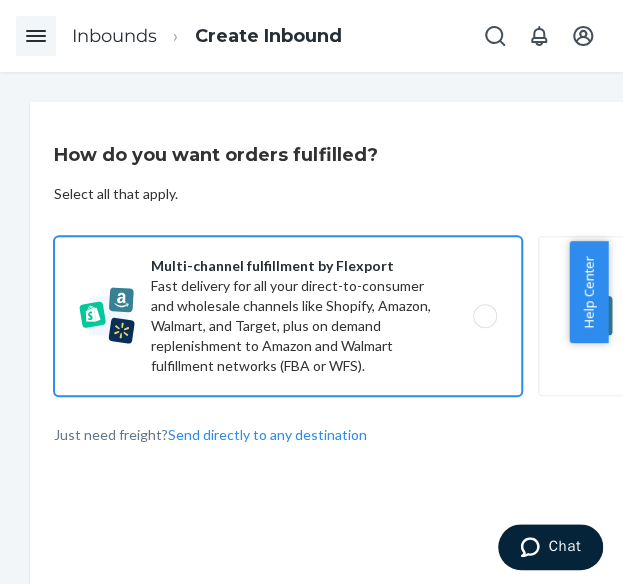 click on "Multi-channel fulfillment by Flexport Fast delivery for all your direct-to-consumer and wholesale channels like Shopify, Amazon, Walmart, and Target, plus on demand replenishment to Amazon and Walmart fulfillment networks (FBA or WFS)." at bounding box center (288, 316) 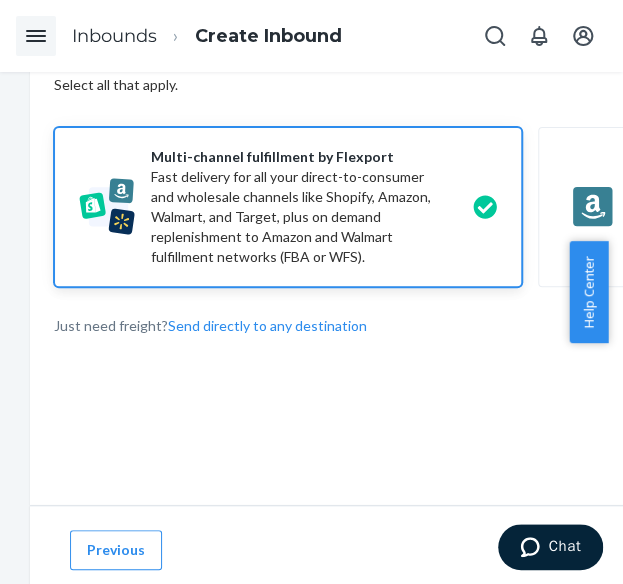 scroll, scrollTop: 281, scrollLeft: 0, axis: vertical 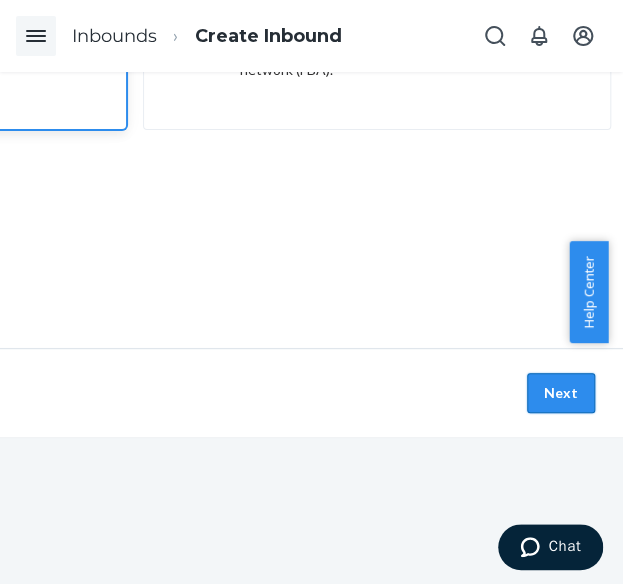click on "Next" at bounding box center (561, 393) 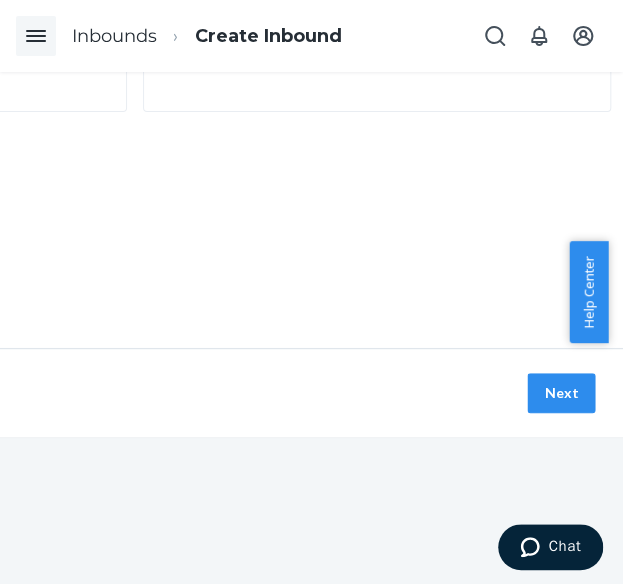 scroll, scrollTop: 0, scrollLeft: 0, axis: both 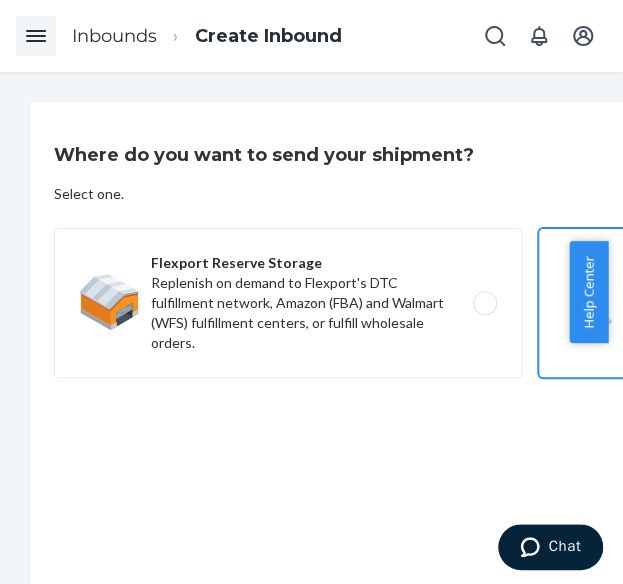 click on "Flexport DTC Fulfillment Network Send your shipment directly to Flexport's direct-to-consumer fulfillment network." at bounding box center (772, 303) 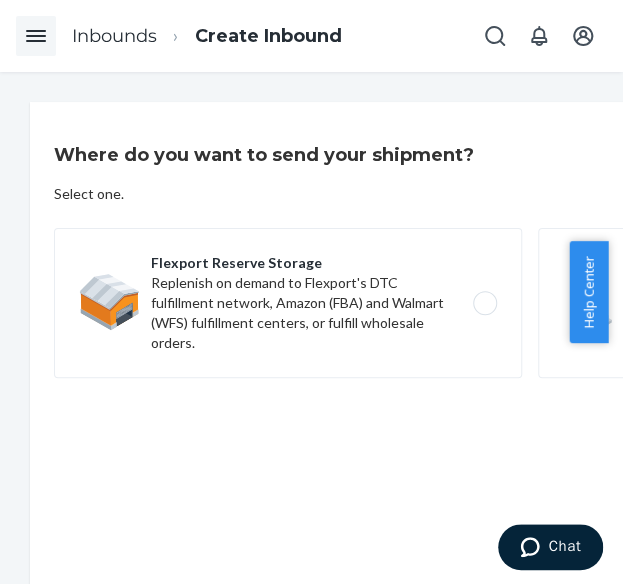 scroll, scrollTop: 0, scrollLeft: 422, axis: horizontal 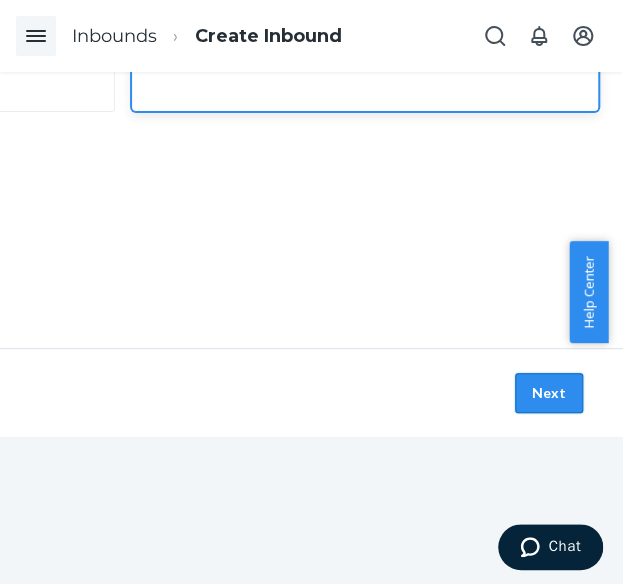 click on "Next" at bounding box center (549, 393) 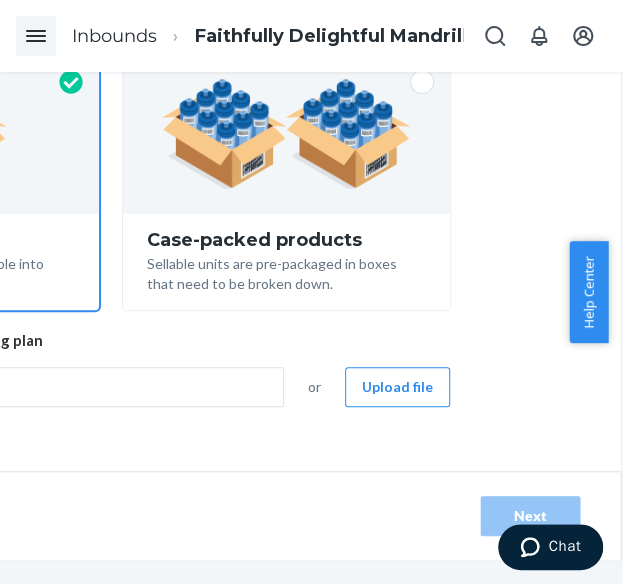 scroll, scrollTop: 0, scrollLeft: 0, axis: both 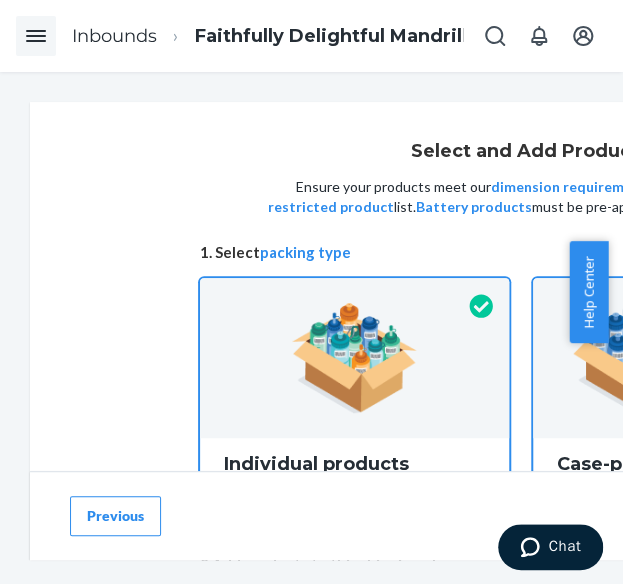 click at bounding box center (696, 358) 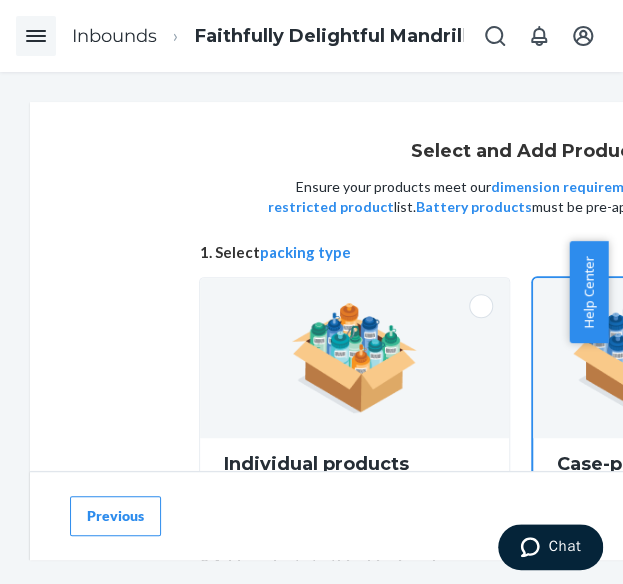 scroll, scrollTop: 0, scrollLeft: 393, axis: horizontal 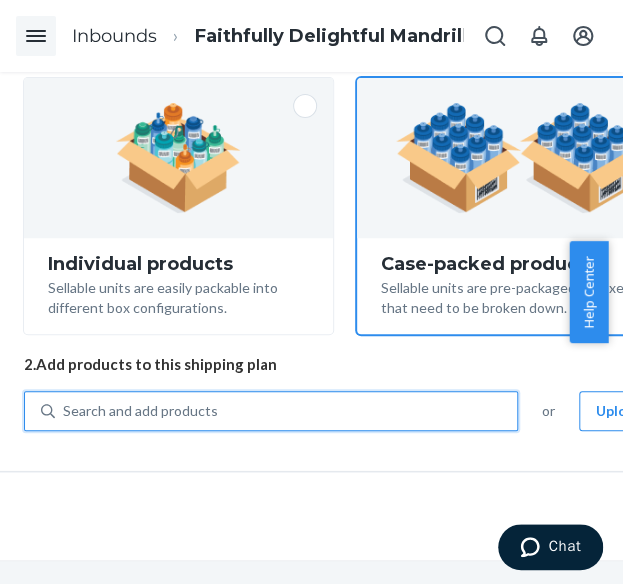 click on "Search and add products" at bounding box center (140, 411) 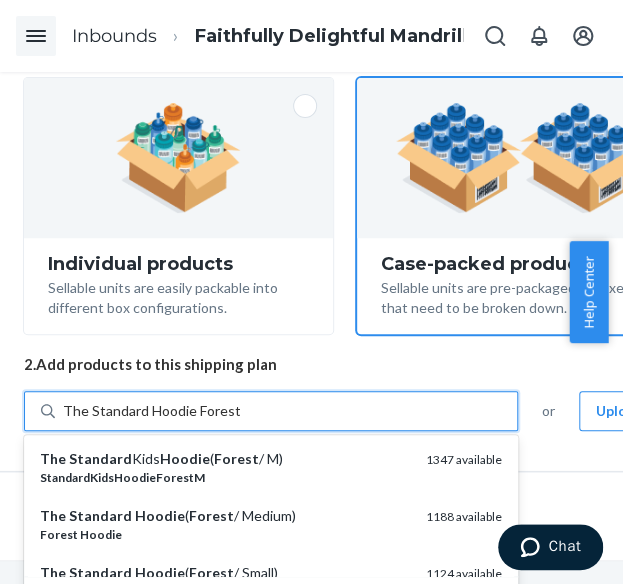 scroll, scrollTop: 252, scrollLeft: 176, axis: both 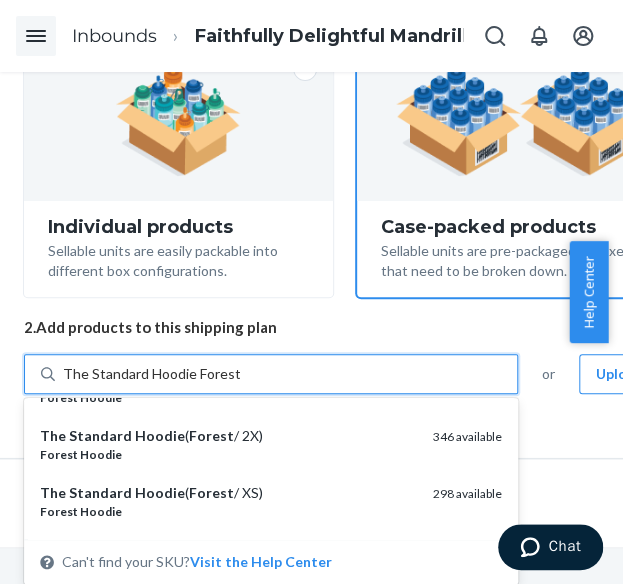 click on "Forest   Hoodie" at bounding box center (228, 511) 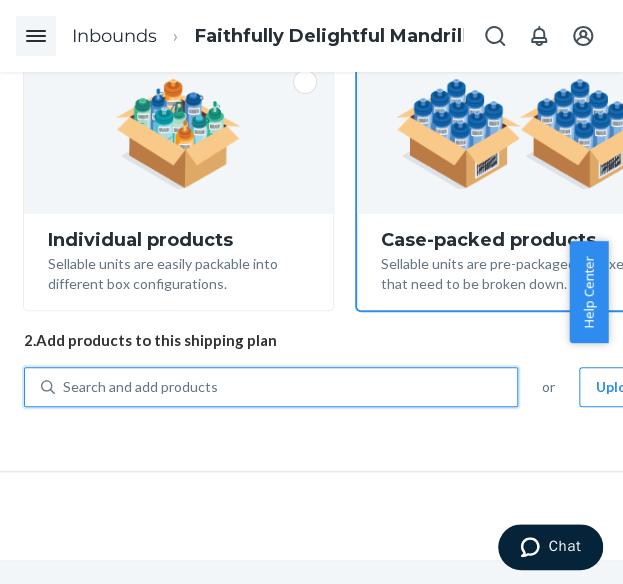 scroll, scrollTop: 252, scrollLeft: 176, axis: both 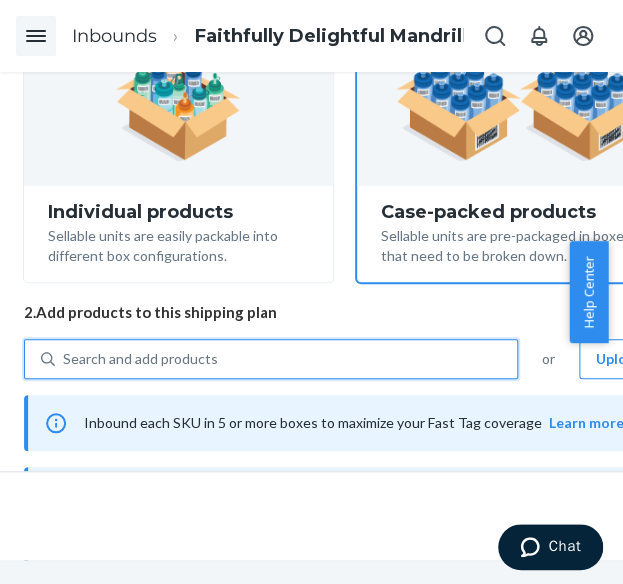 click on "Search and add products" at bounding box center [140, 359] 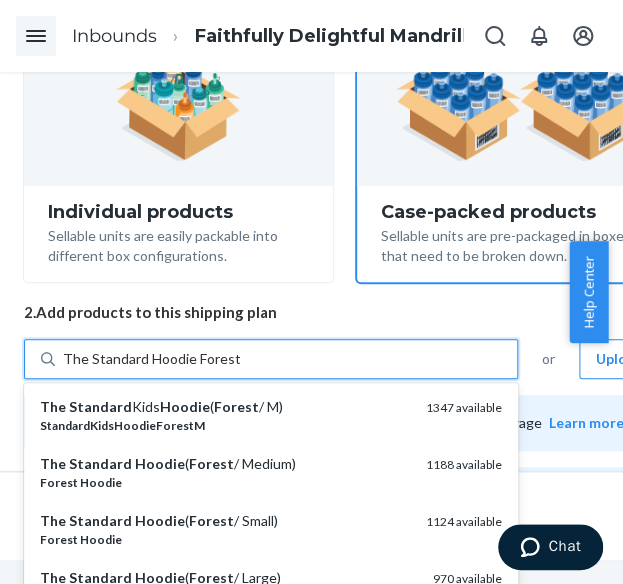 click on "The   Standard   Hoodie  ( Forest  / Medium)" at bounding box center (225, 464) 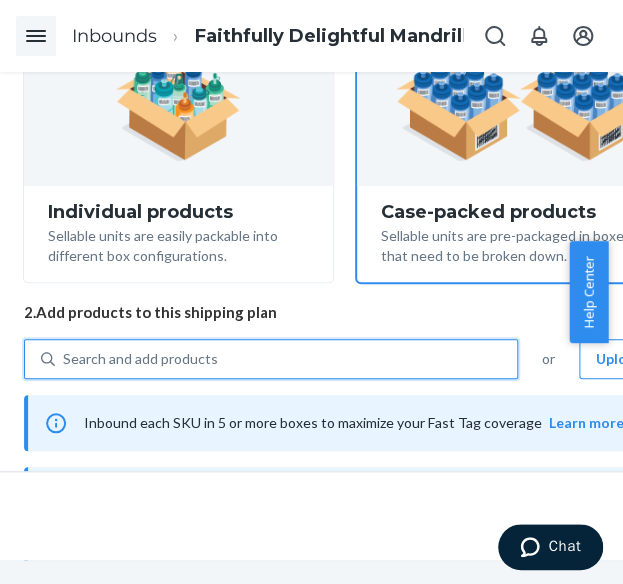 click on "Search and add products" at bounding box center (140, 359) 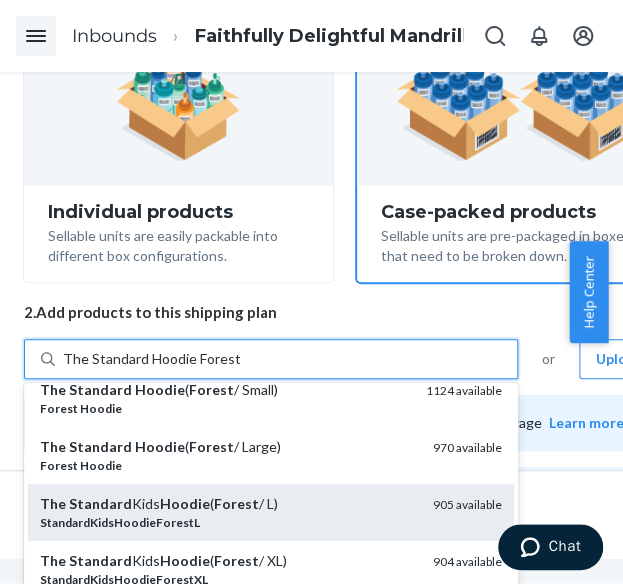 scroll, scrollTop: 100, scrollLeft: 0, axis: vertical 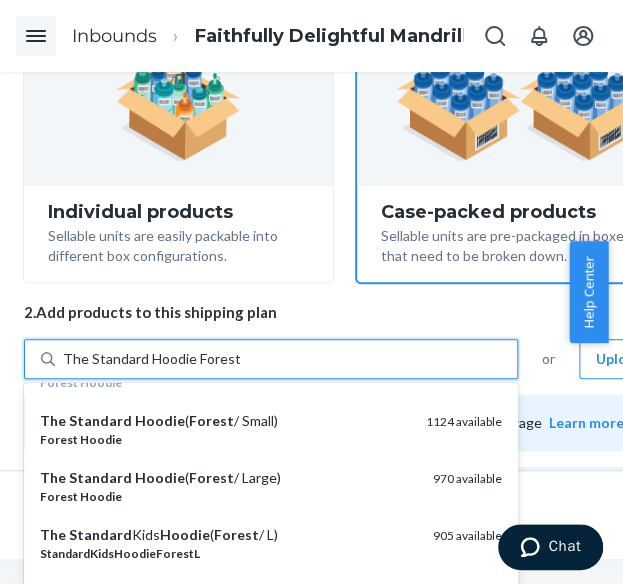 click on "Forest" at bounding box center [211, 477] 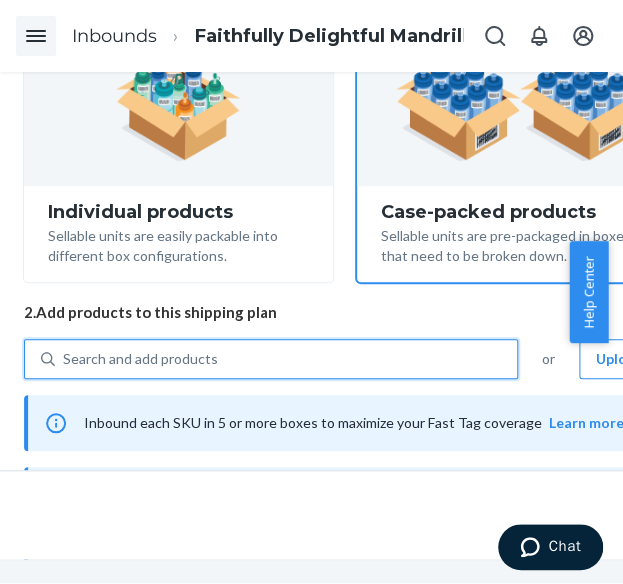 click on "Search and add products" at bounding box center [140, 359] 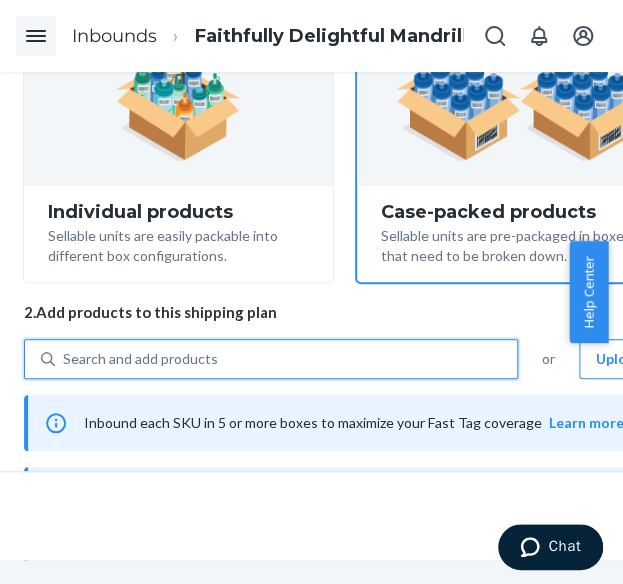 paste on "The Standard Hoodie Forest" 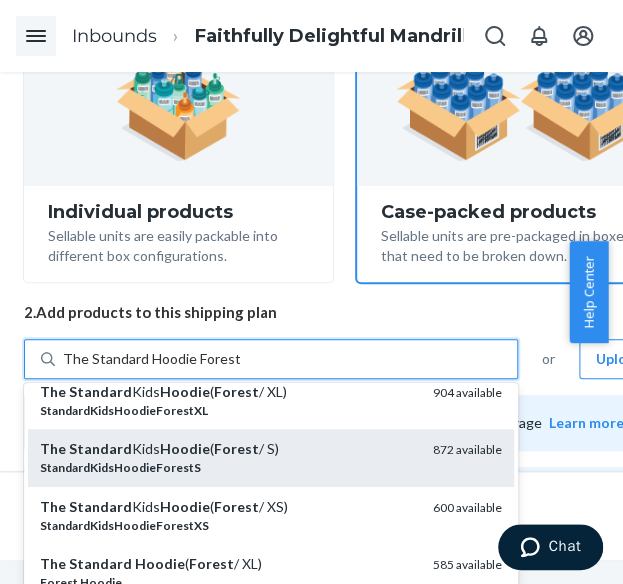 scroll, scrollTop: 400, scrollLeft: 0, axis: vertical 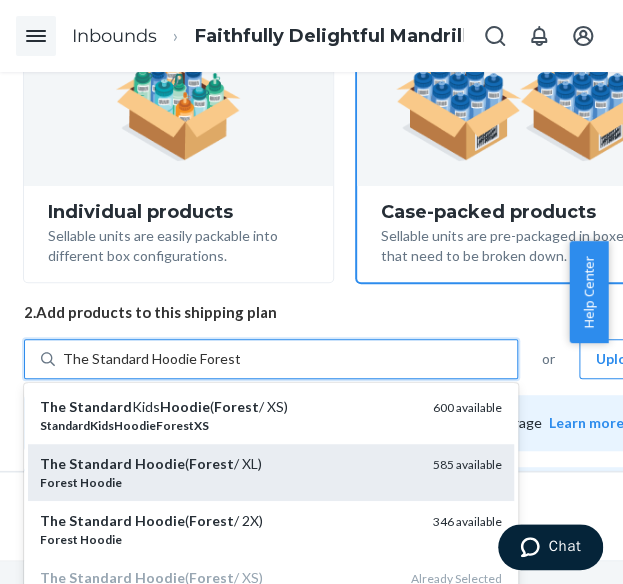 click on "Forest   Hoodie" at bounding box center [228, 482] 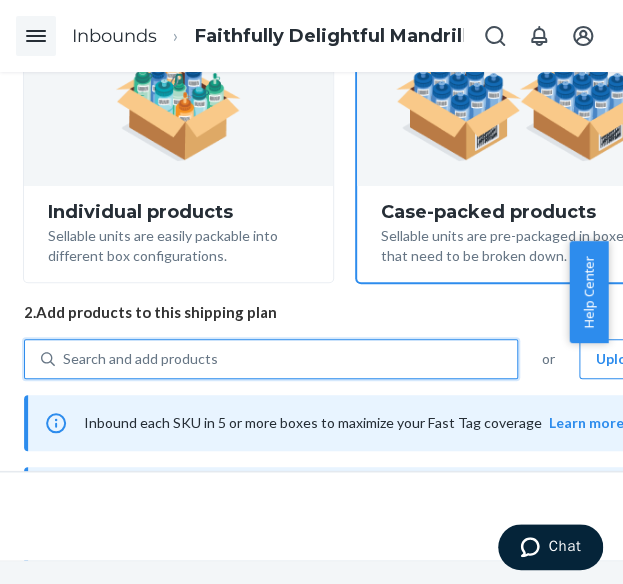 click on "Search and add products" at bounding box center [140, 359] 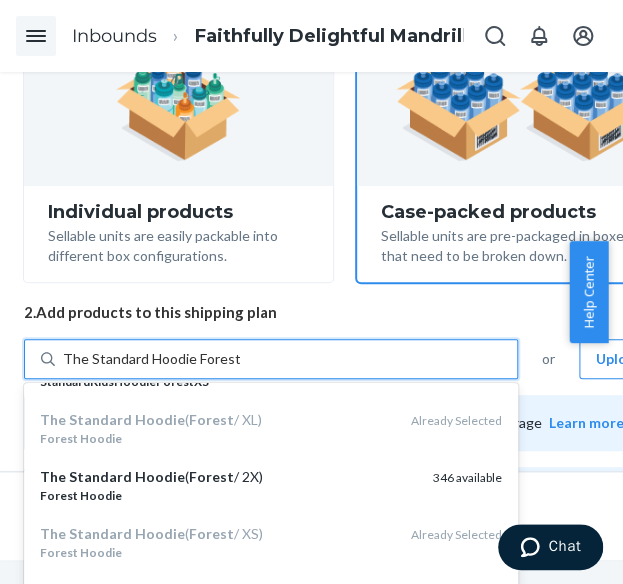 scroll, scrollTop: 500, scrollLeft: 0, axis: vertical 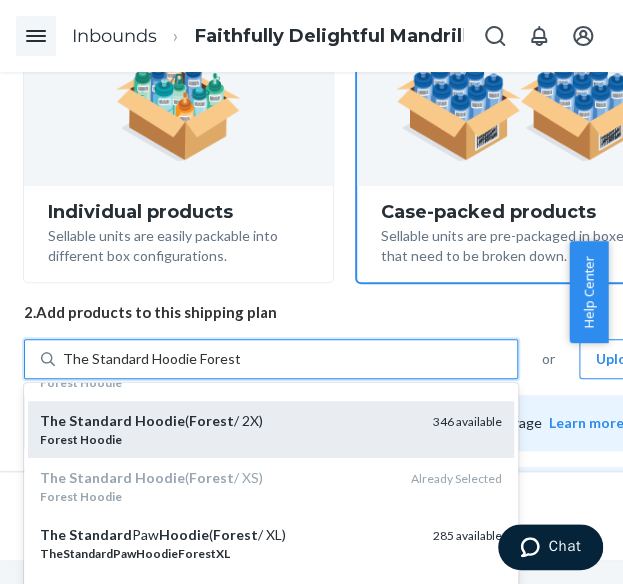 click on "The   Standard   Hoodie  ( Forest  / 2X)" at bounding box center [228, 421] 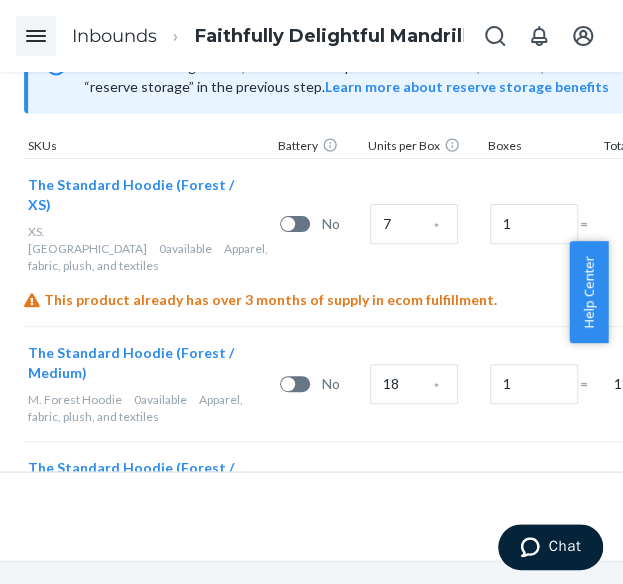 scroll, scrollTop: 694, scrollLeft: 176, axis: both 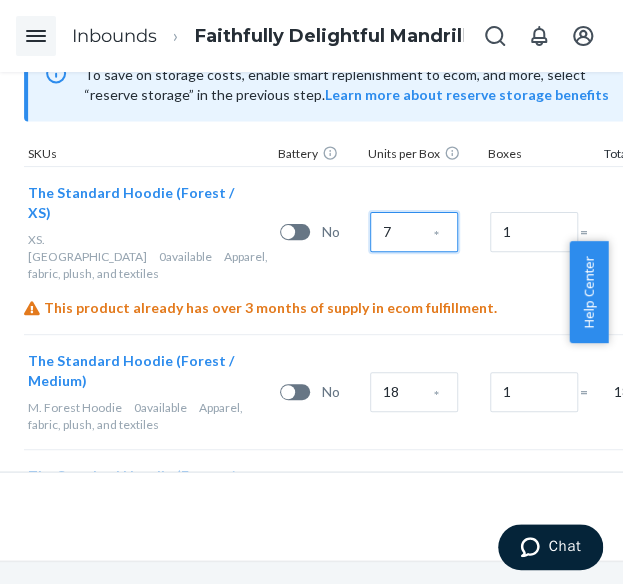 click on "7" at bounding box center (414, 232) 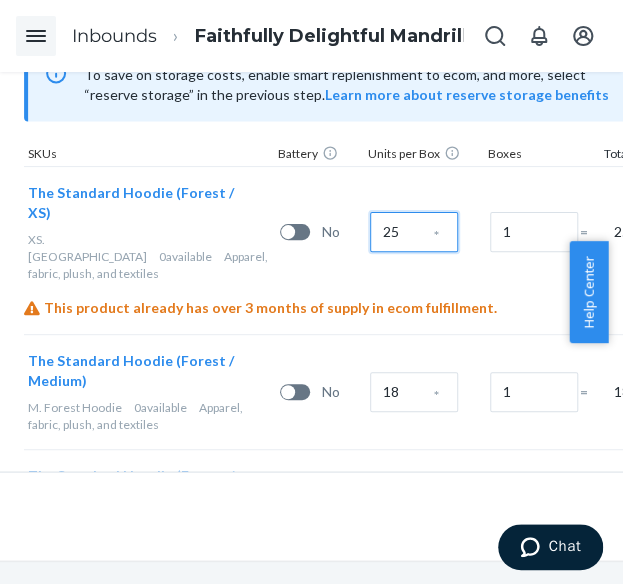 type on "25" 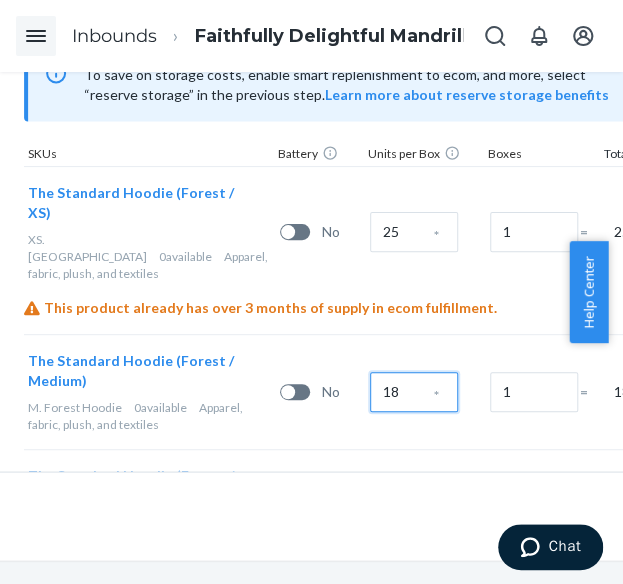 click on "18" at bounding box center (414, 392) 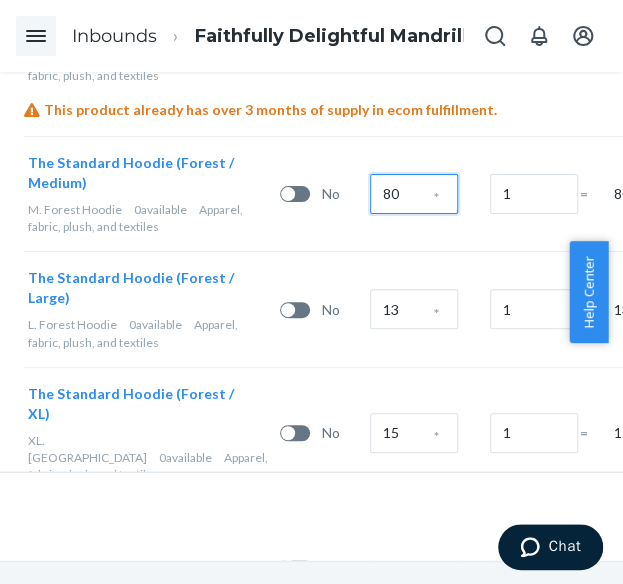 scroll, scrollTop: 894, scrollLeft: 176, axis: both 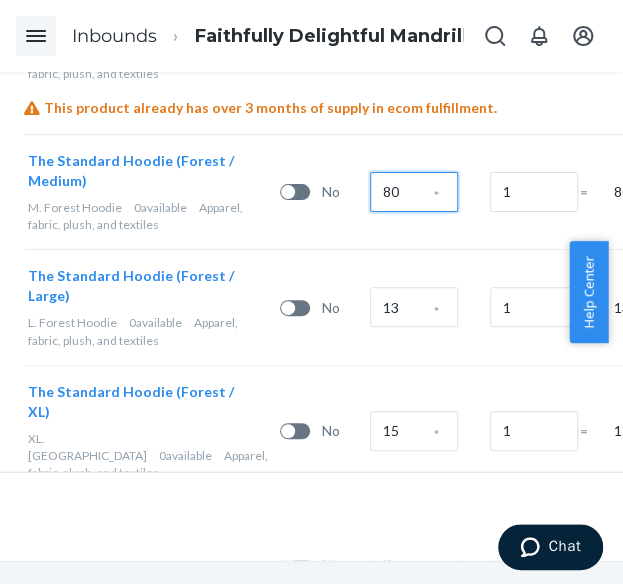 type on "80" 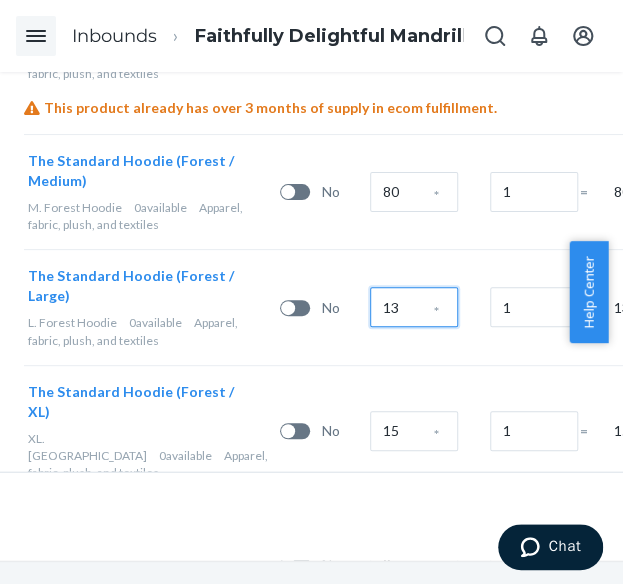 click on "13" at bounding box center (414, 307) 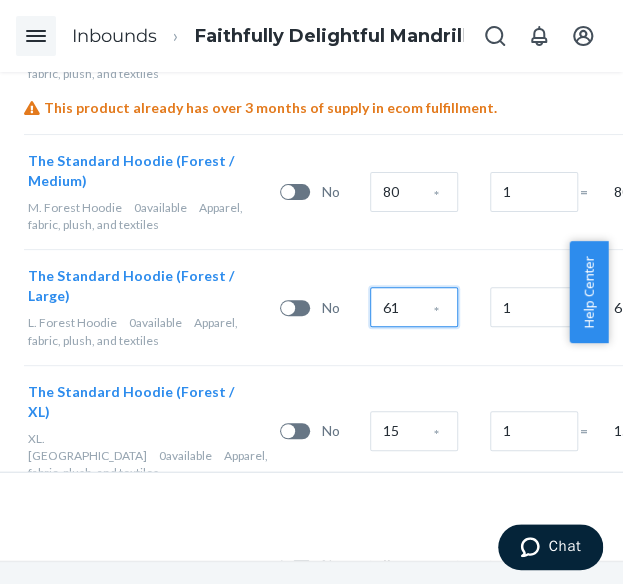 type on "61" 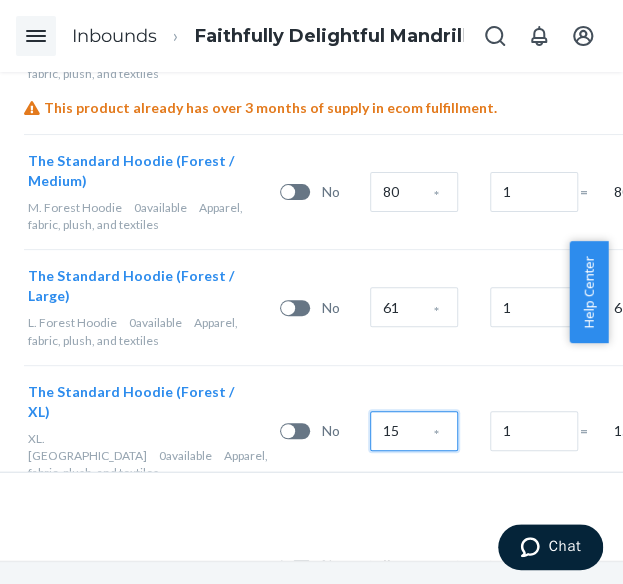click on "15" at bounding box center [414, 431] 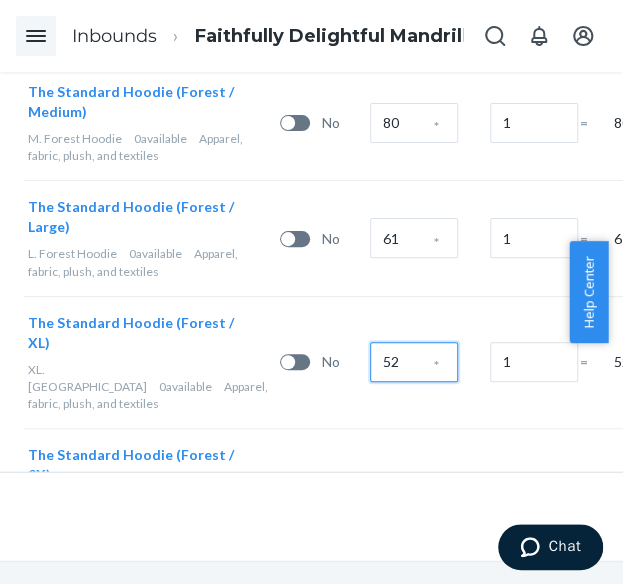 scroll, scrollTop: 994, scrollLeft: 176, axis: both 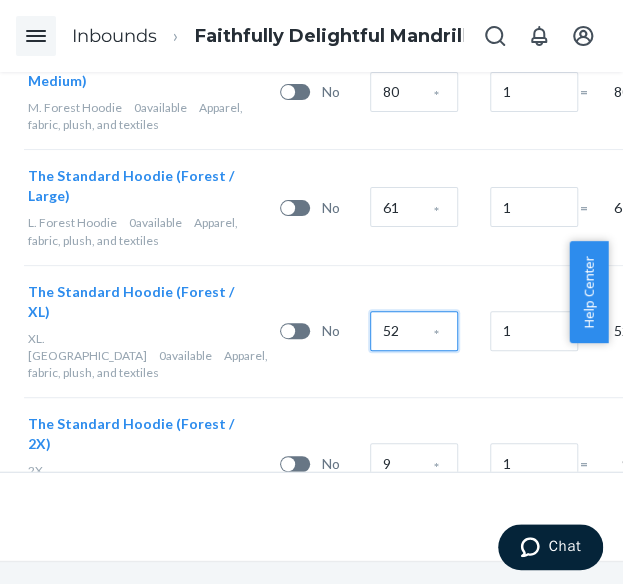 type on "52" 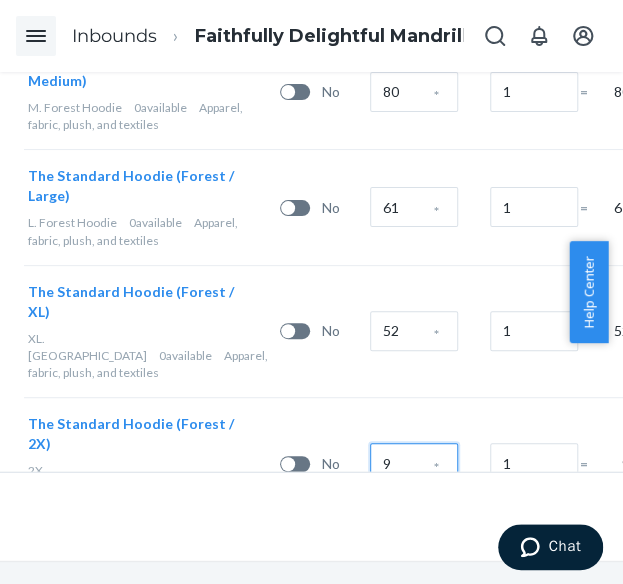 click on "9" at bounding box center (414, 463) 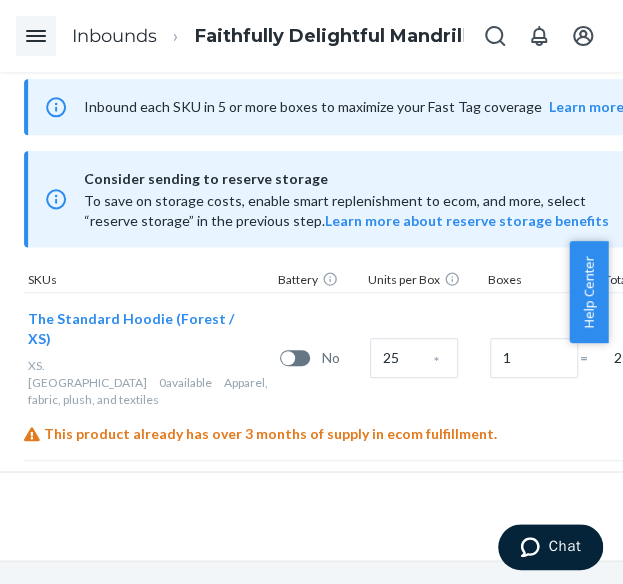 scroll, scrollTop: 394, scrollLeft: 176, axis: both 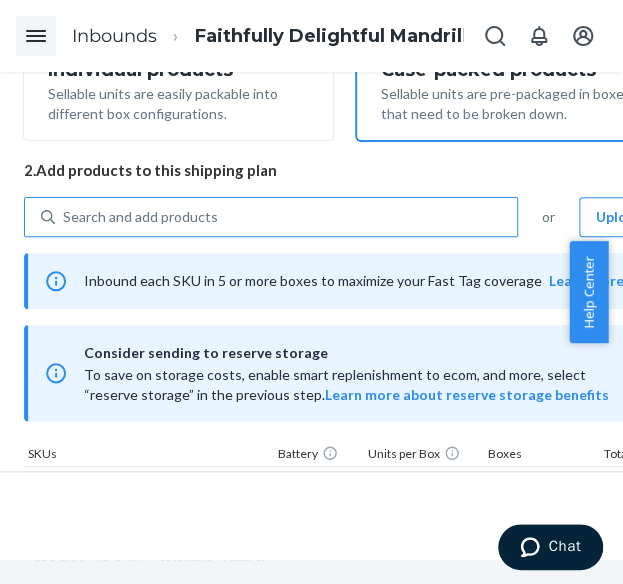 type on "23" 